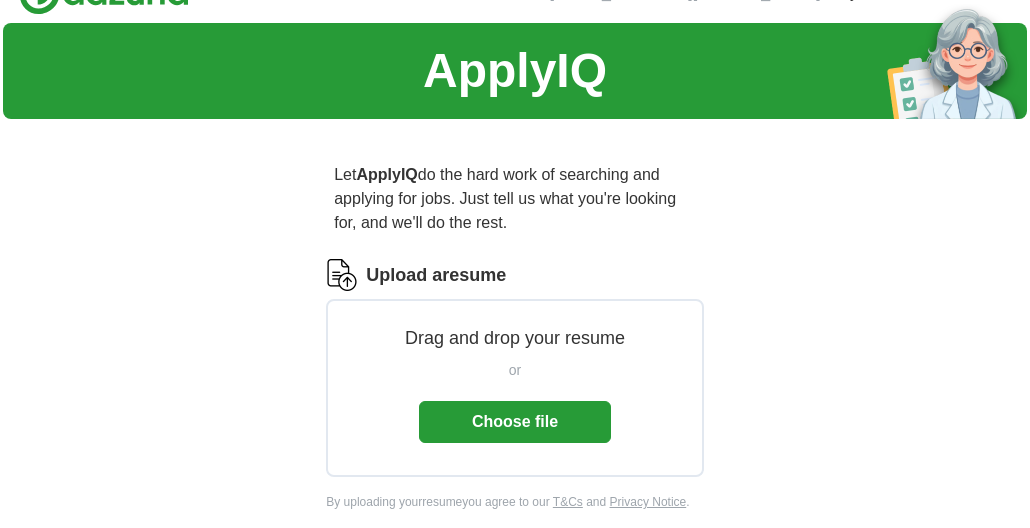 scroll, scrollTop: 167, scrollLeft: 0, axis: vertical 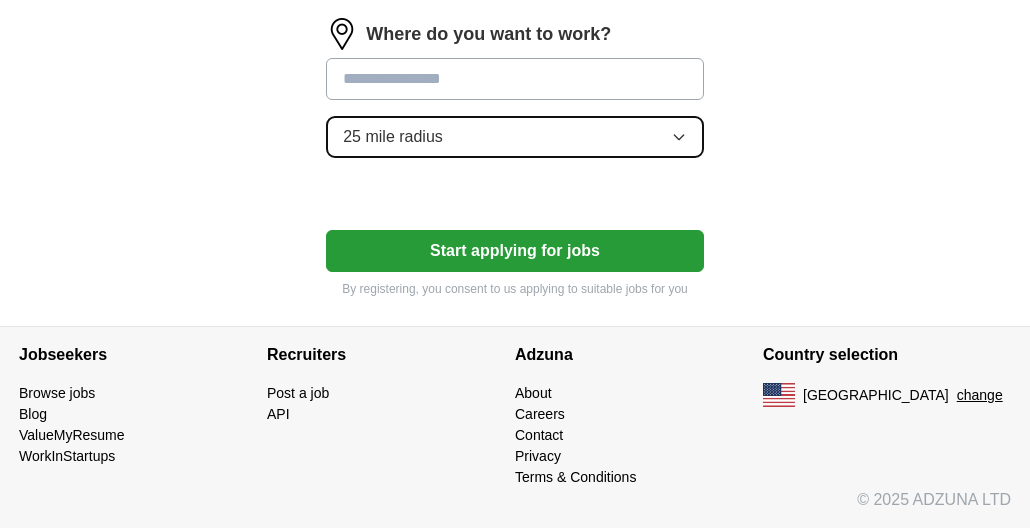 click on "25 mile radius" at bounding box center (515, 137) 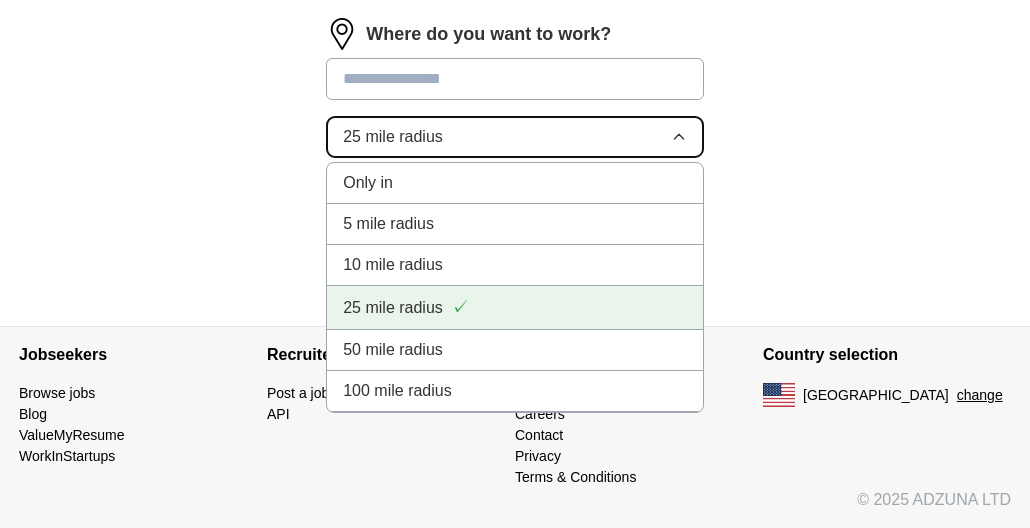 scroll, scrollTop: 974, scrollLeft: 0, axis: vertical 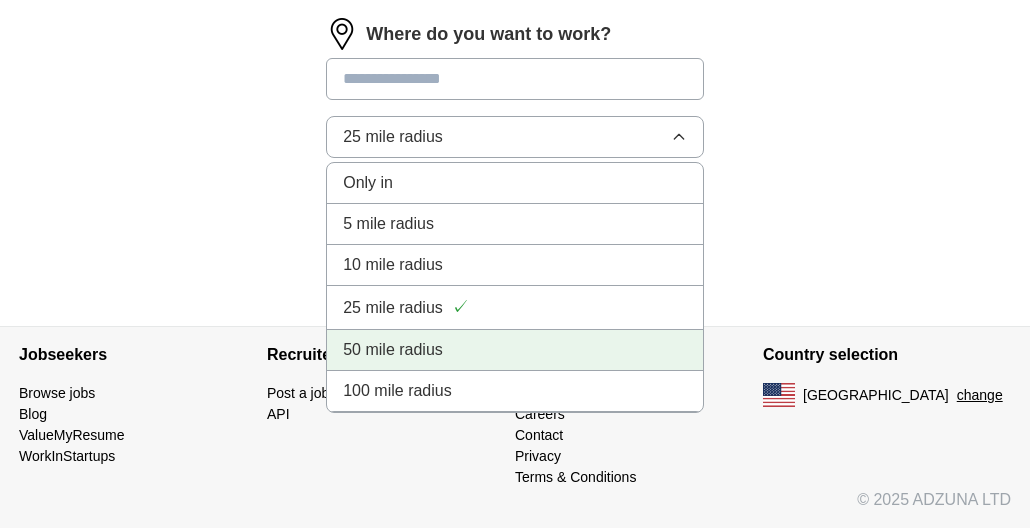 click on "50 mile radius" at bounding box center [515, 350] 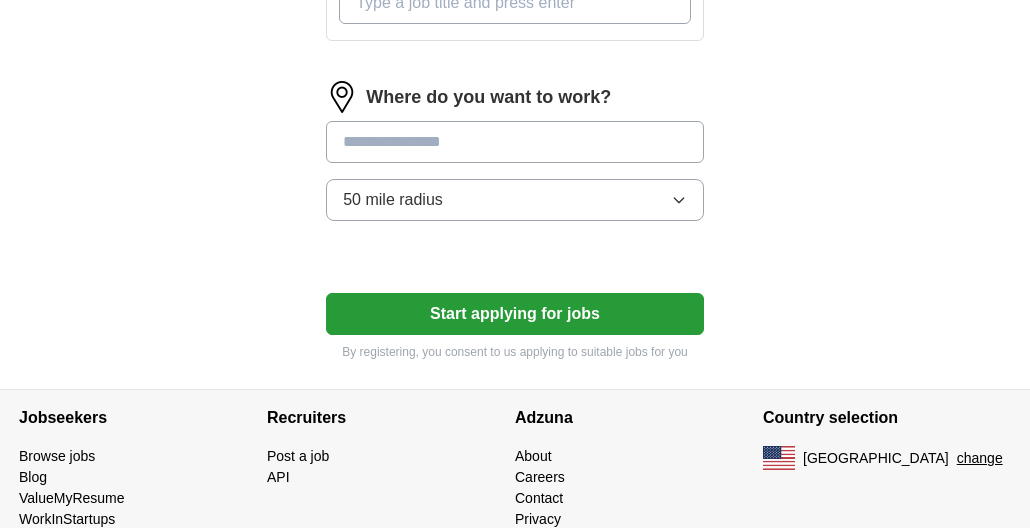 scroll, scrollTop: 885, scrollLeft: 0, axis: vertical 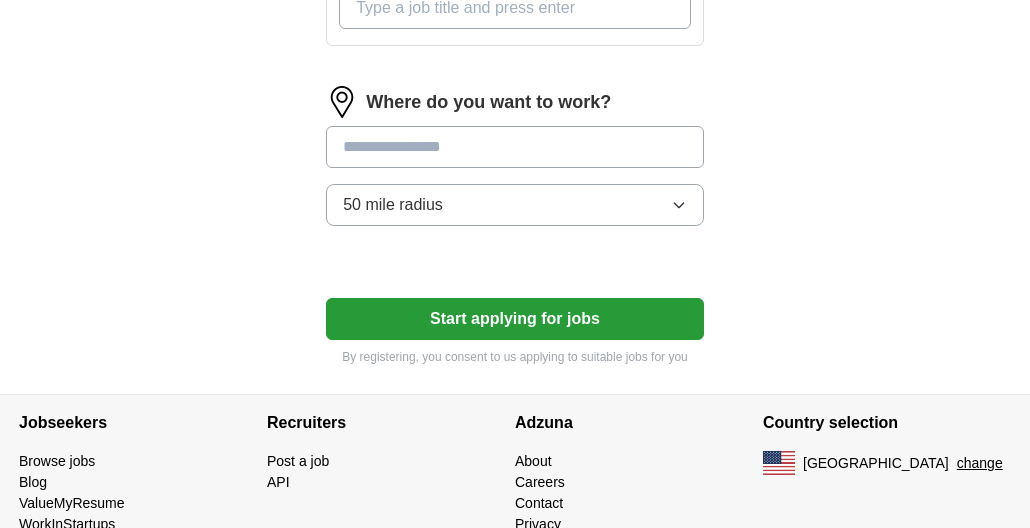 click at bounding box center [515, 147] 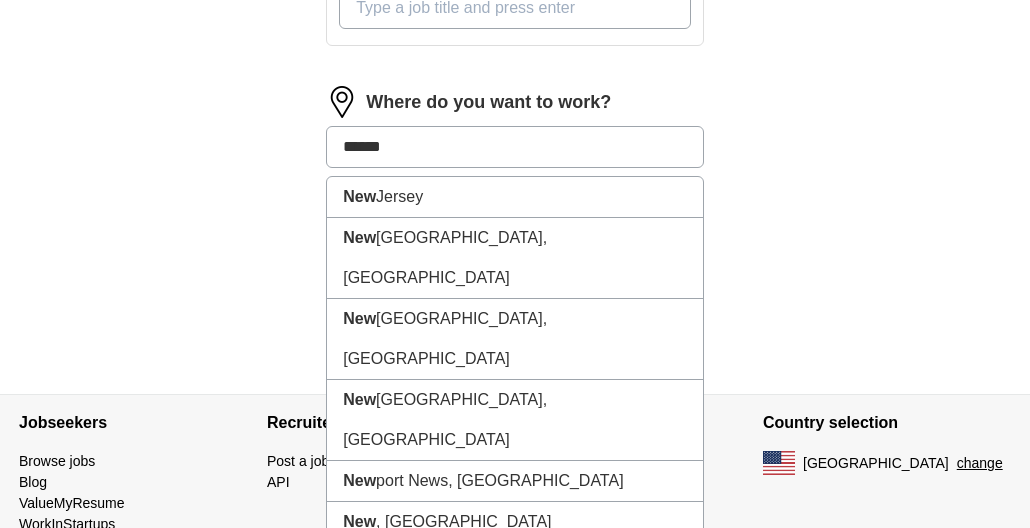 type on "*******" 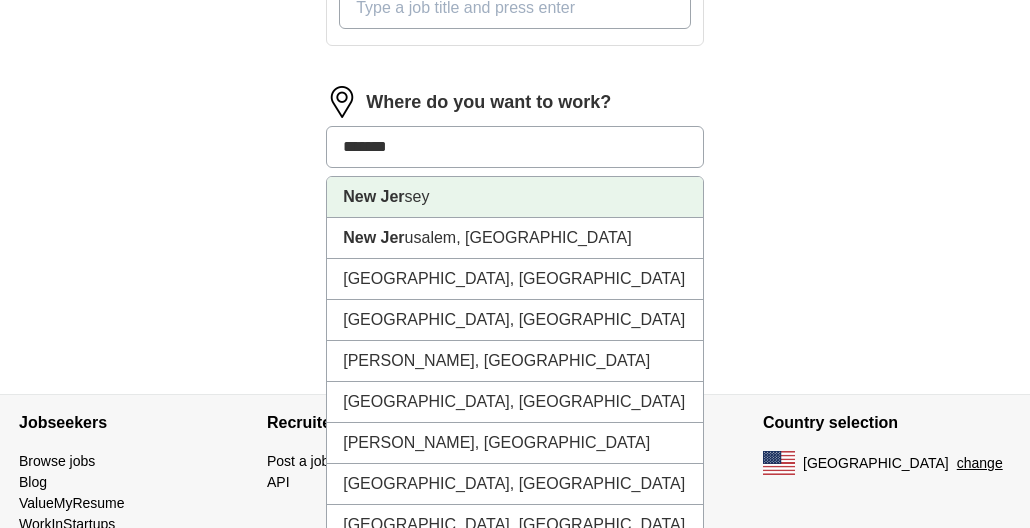 click on "New Jer sey" at bounding box center [515, 197] 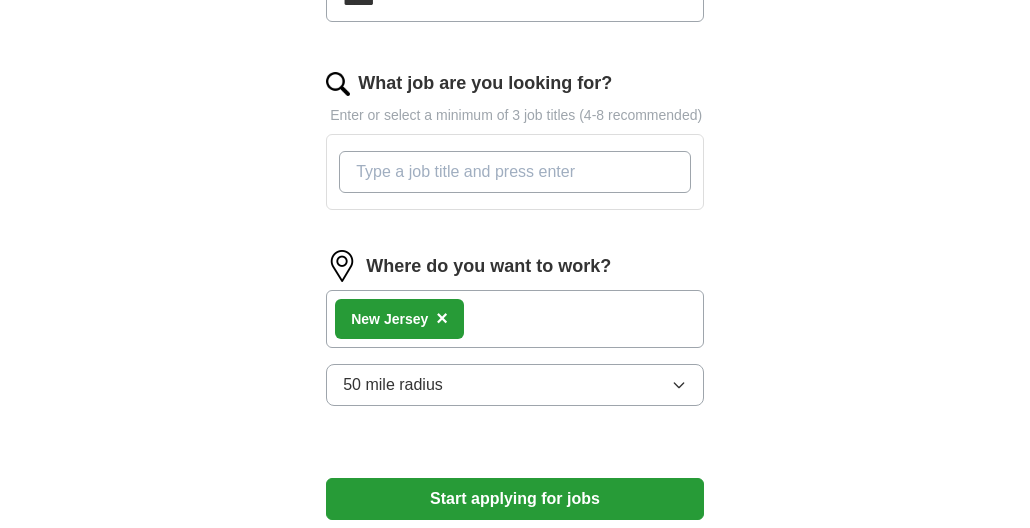 scroll, scrollTop: 713, scrollLeft: 0, axis: vertical 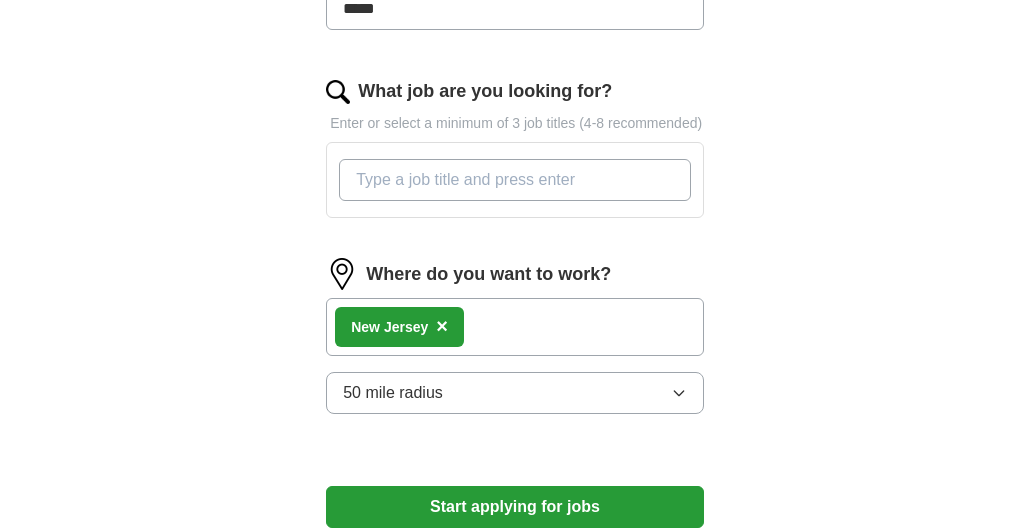 click on "New Jer sey ×" at bounding box center (515, 327) 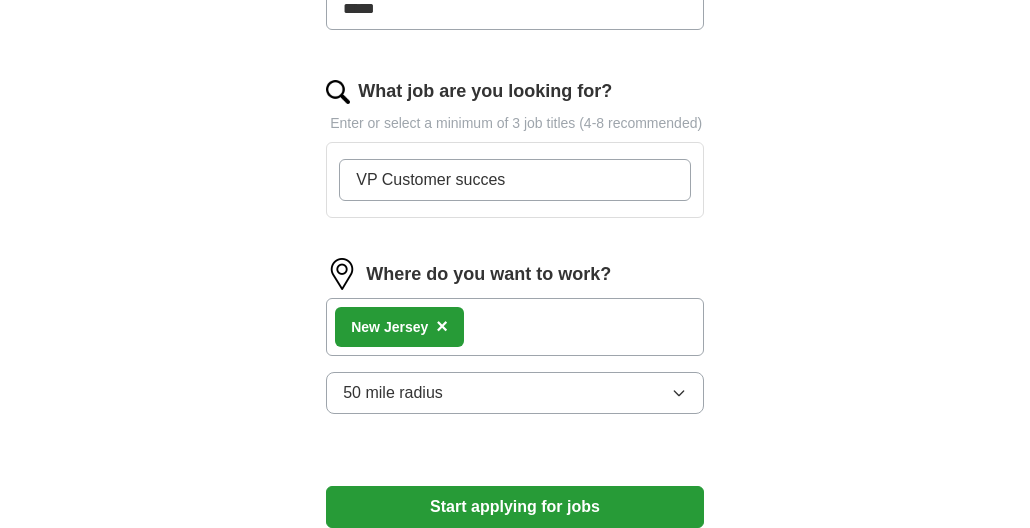 type on "VP Customer success" 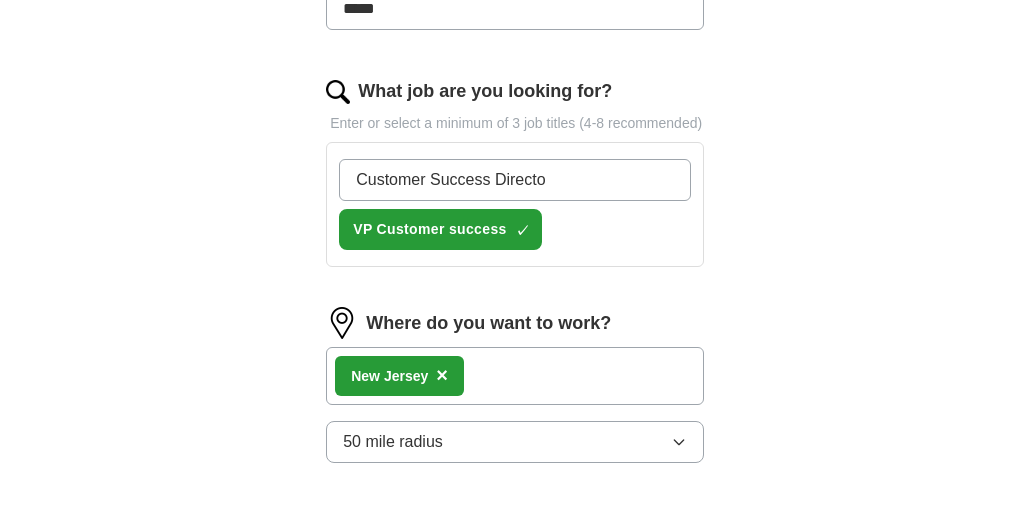 type on "Customer Success Director" 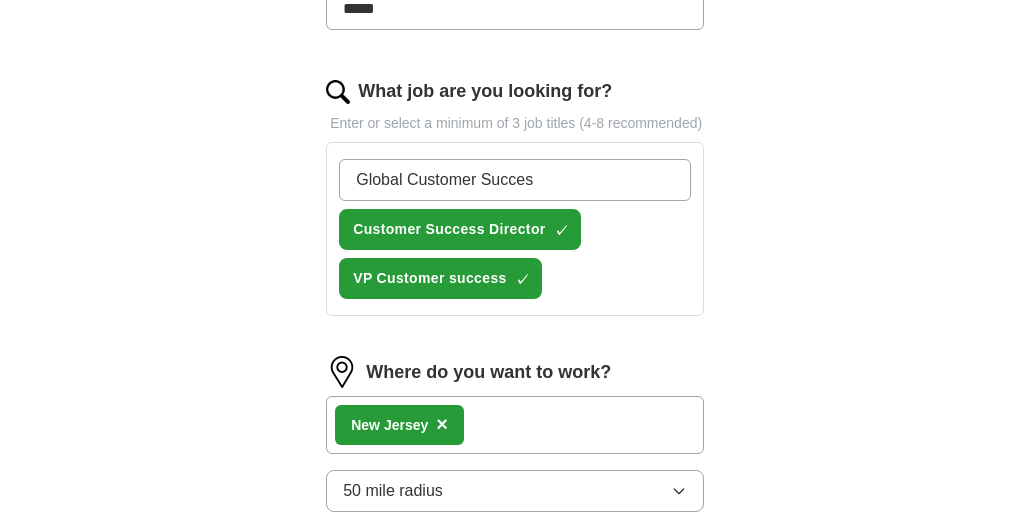 type on "Global Customer Success" 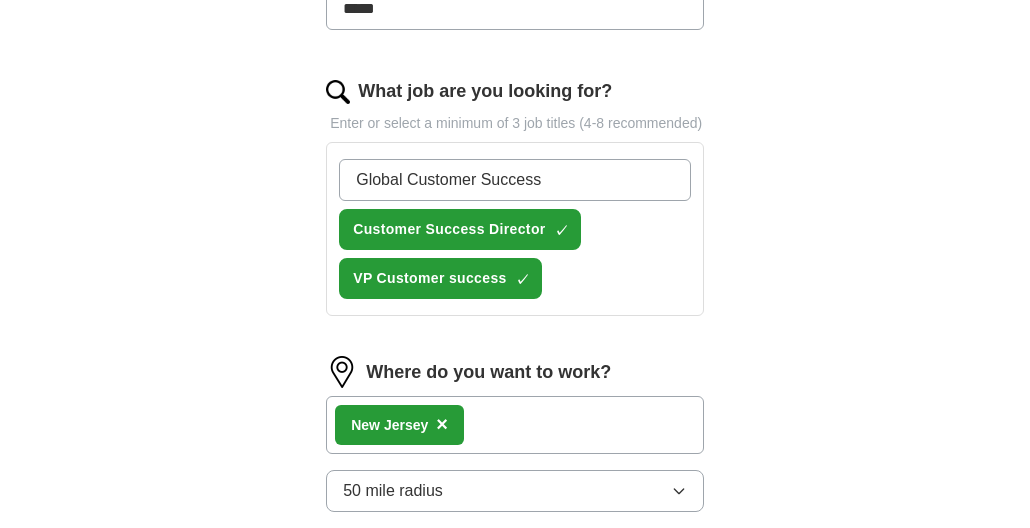 scroll, scrollTop: 775, scrollLeft: 0, axis: vertical 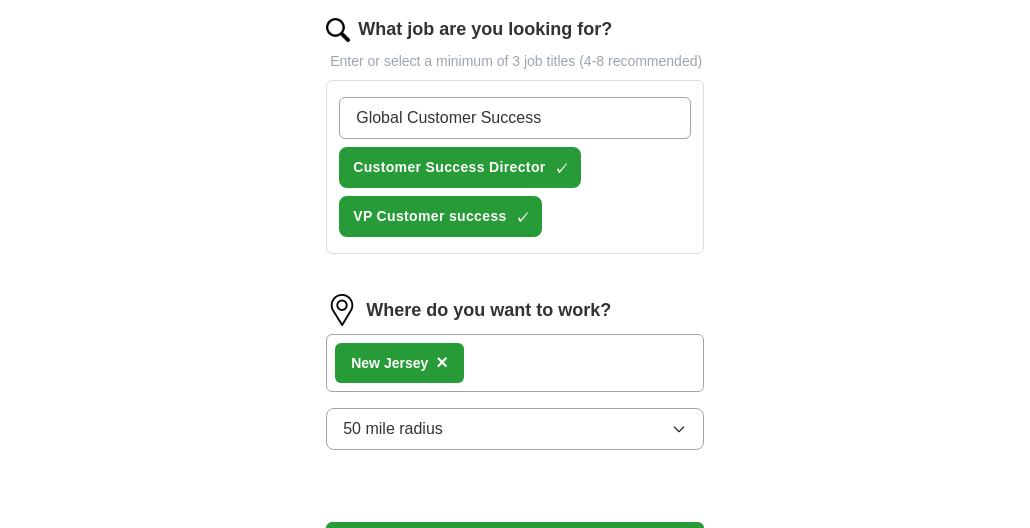 type 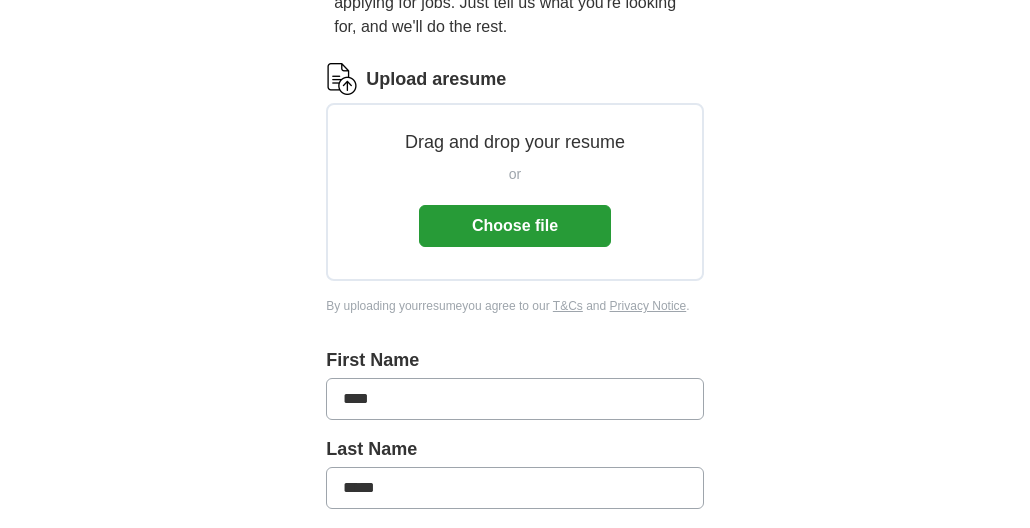 scroll, scrollTop: 177, scrollLeft: 0, axis: vertical 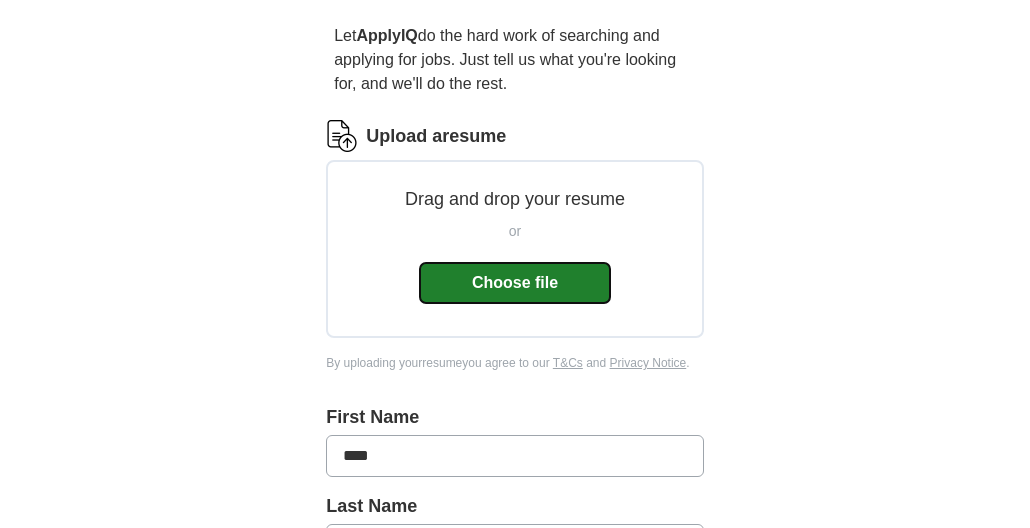 click on "Choose file" at bounding box center (515, 283) 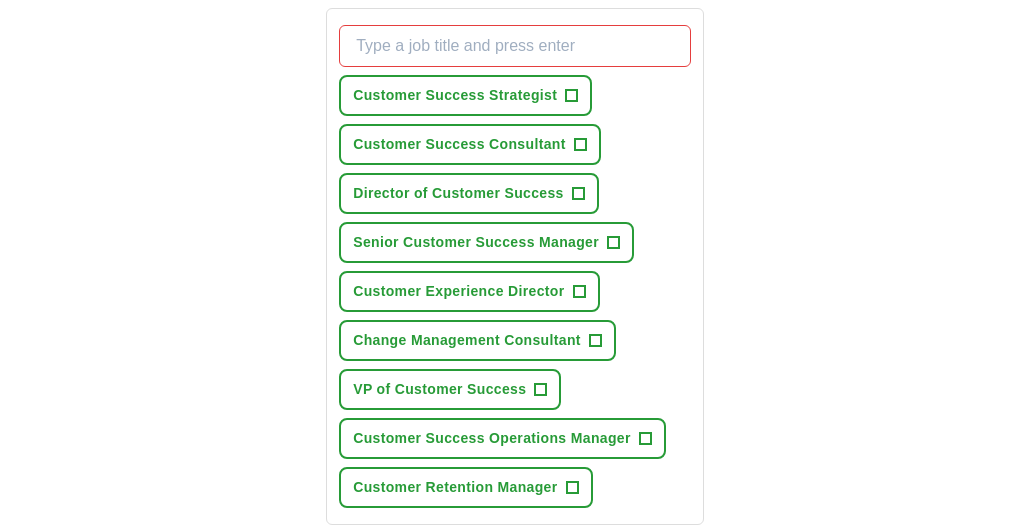 scroll, scrollTop: 757, scrollLeft: 0, axis: vertical 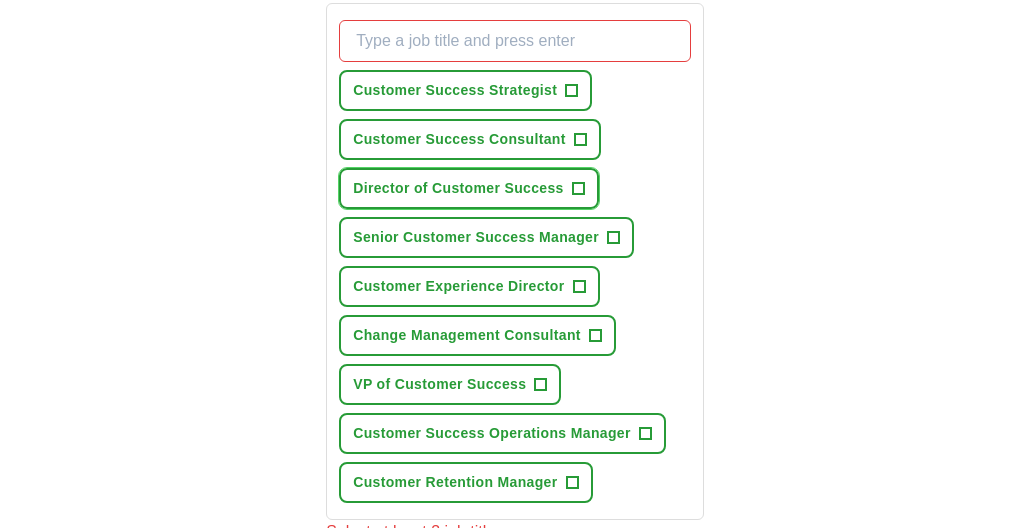 click on "+" at bounding box center [578, 189] 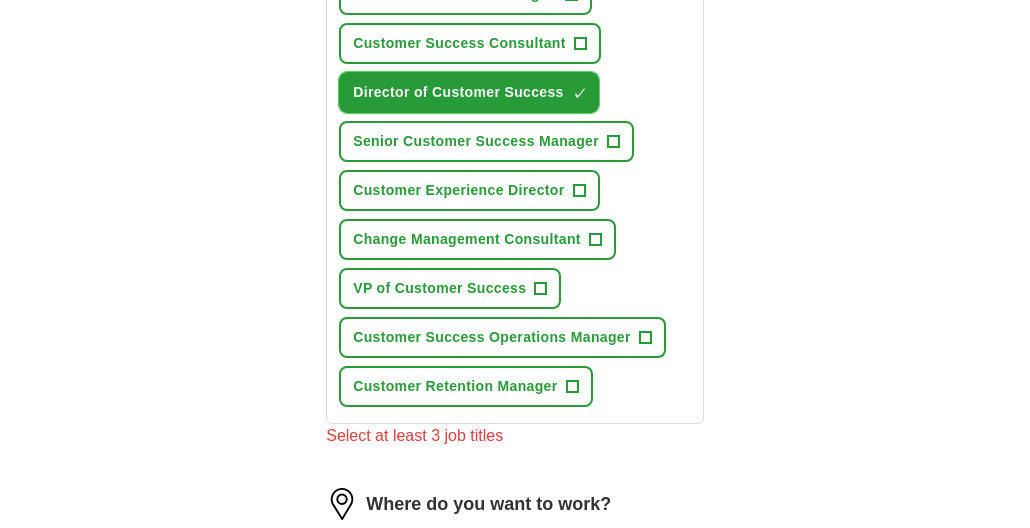 scroll, scrollTop: 857, scrollLeft: 0, axis: vertical 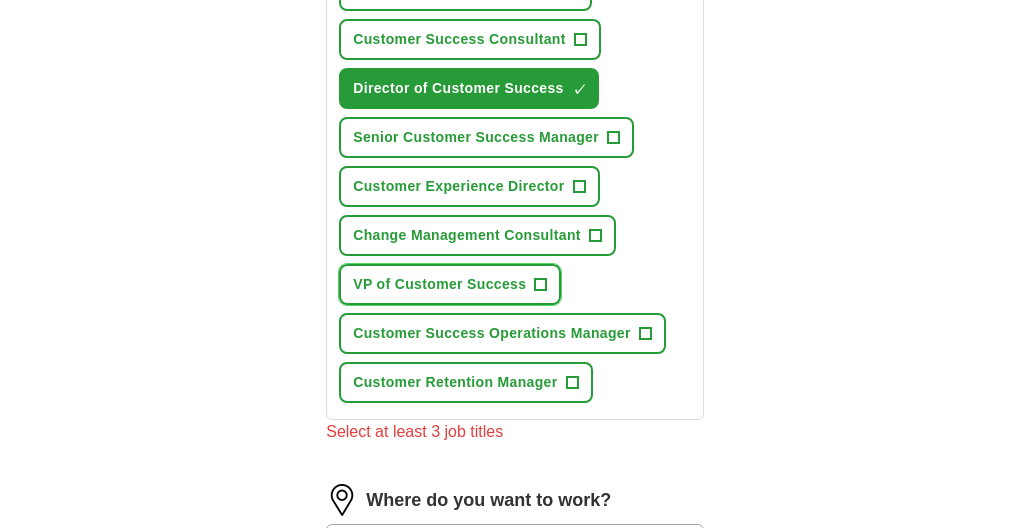 click on "+" at bounding box center (541, 285) 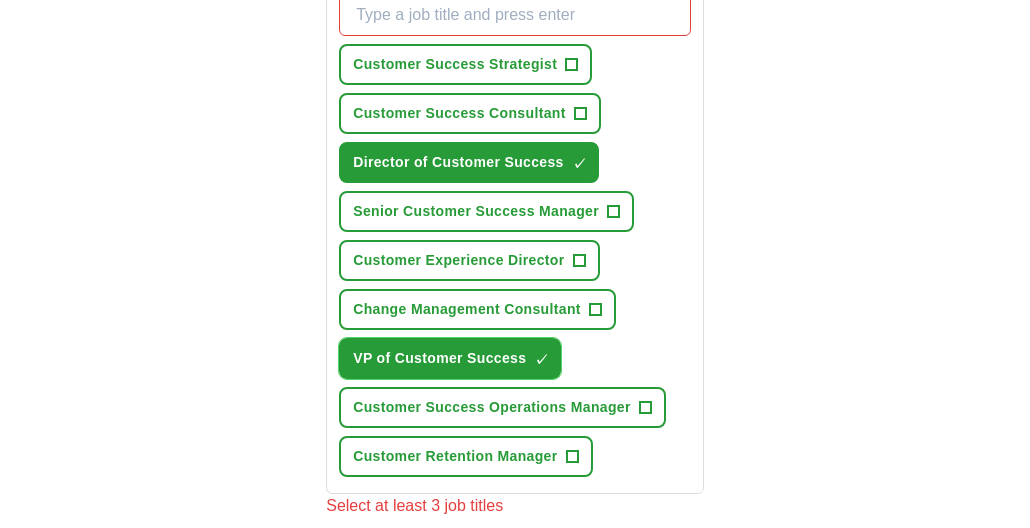 scroll, scrollTop: 775, scrollLeft: 0, axis: vertical 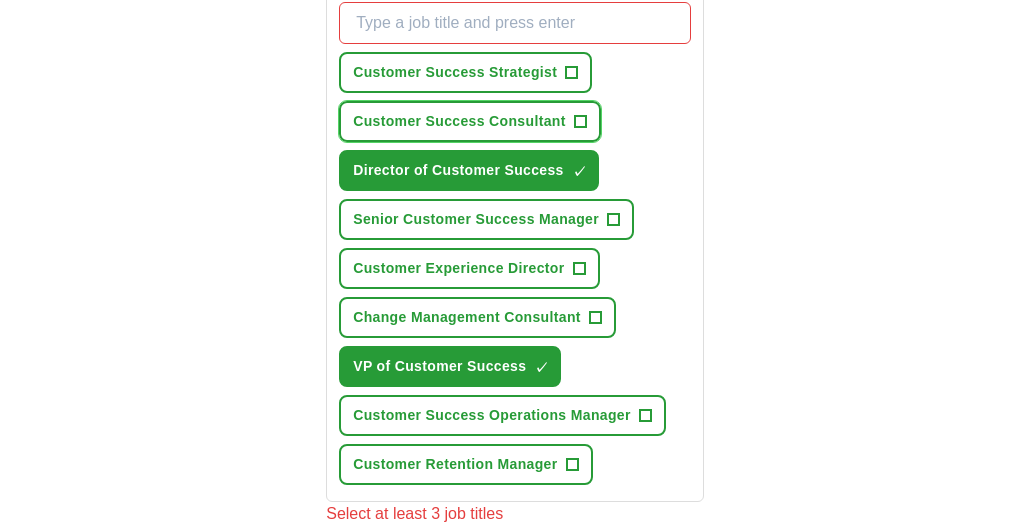click on "+" at bounding box center (580, 122) 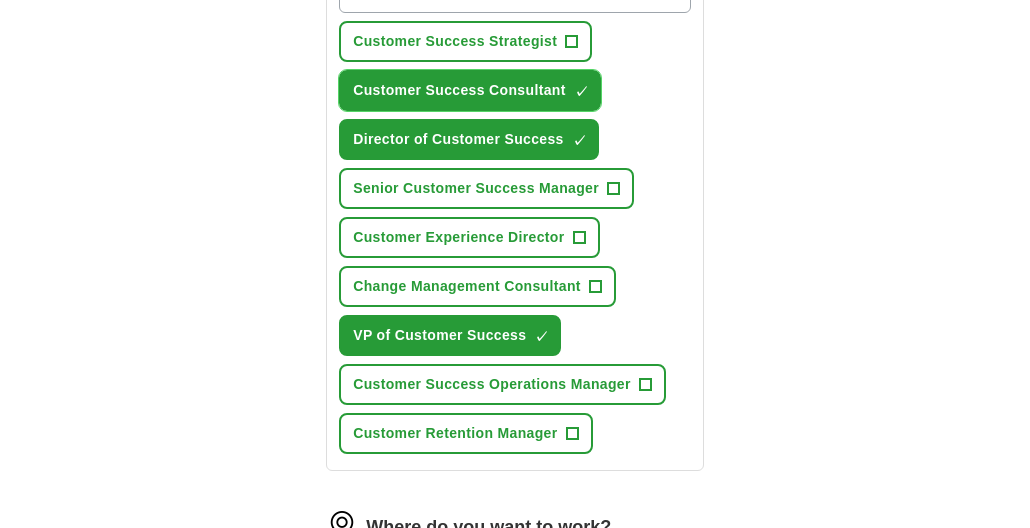 scroll, scrollTop: 813, scrollLeft: 0, axis: vertical 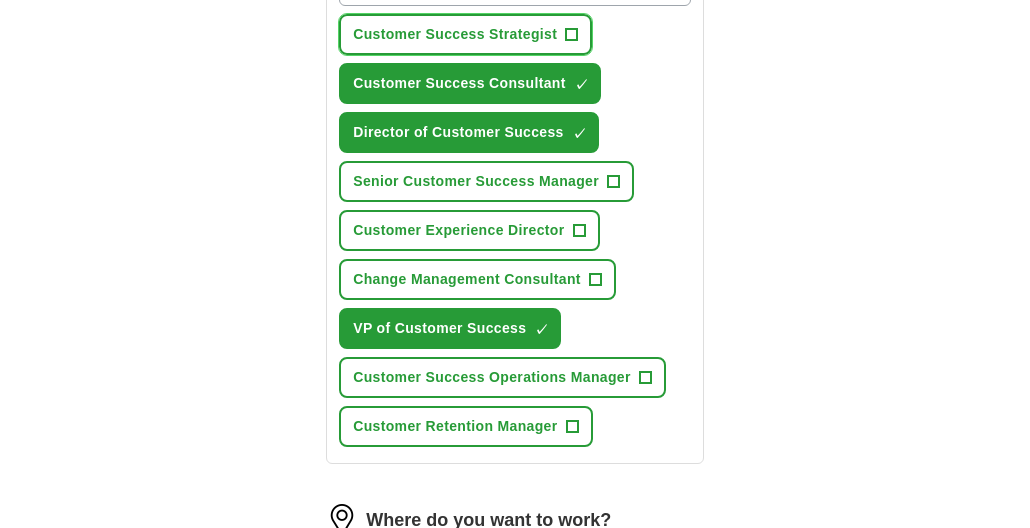 click on "+" at bounding box center (572, 35) 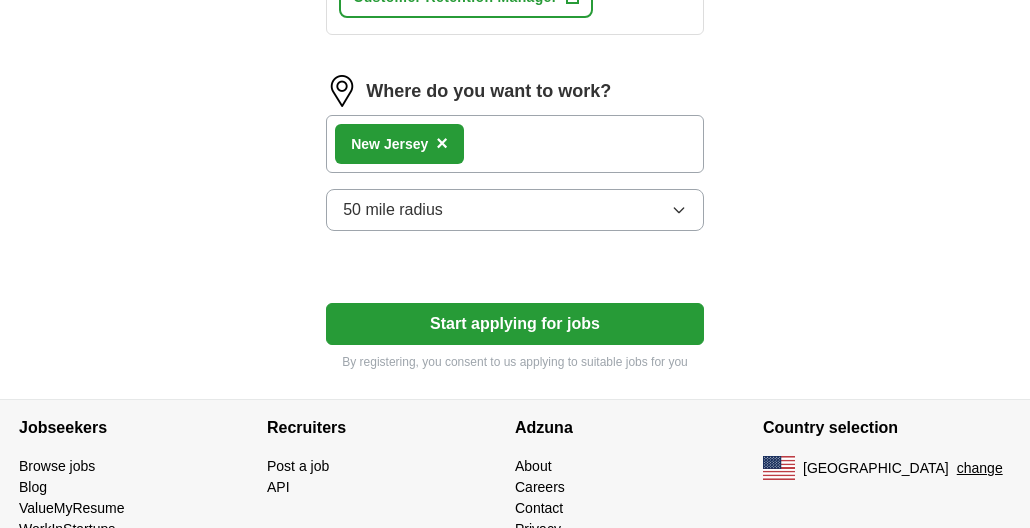 scroll, scrollTop: 1272, scrollLeft: 0, axis: vertical 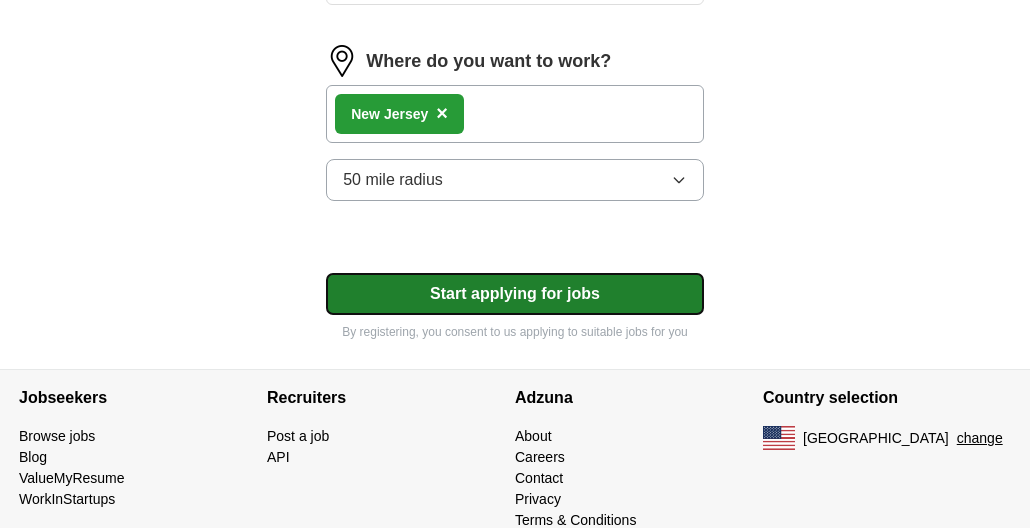 click on "Start applying for jobs" at bounding box center [515, 294] 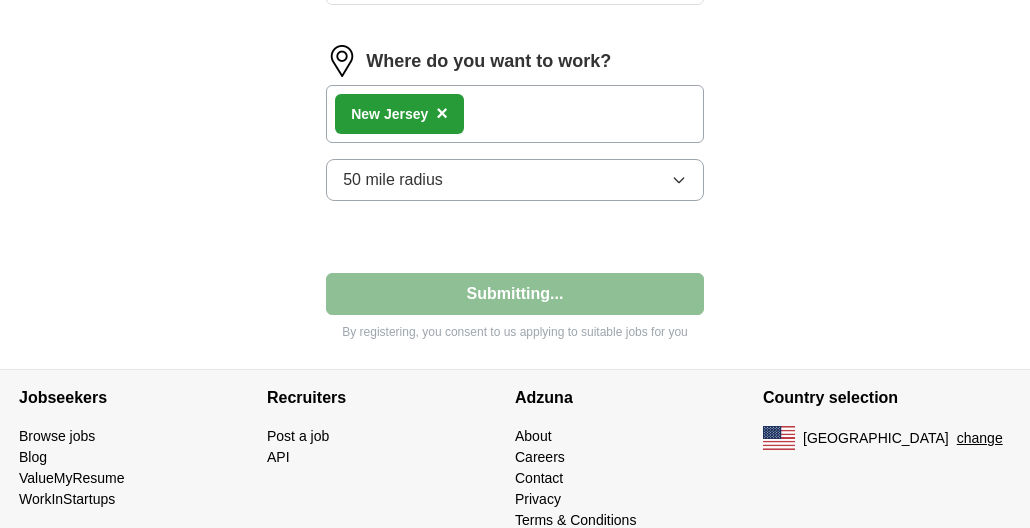 select on "**" 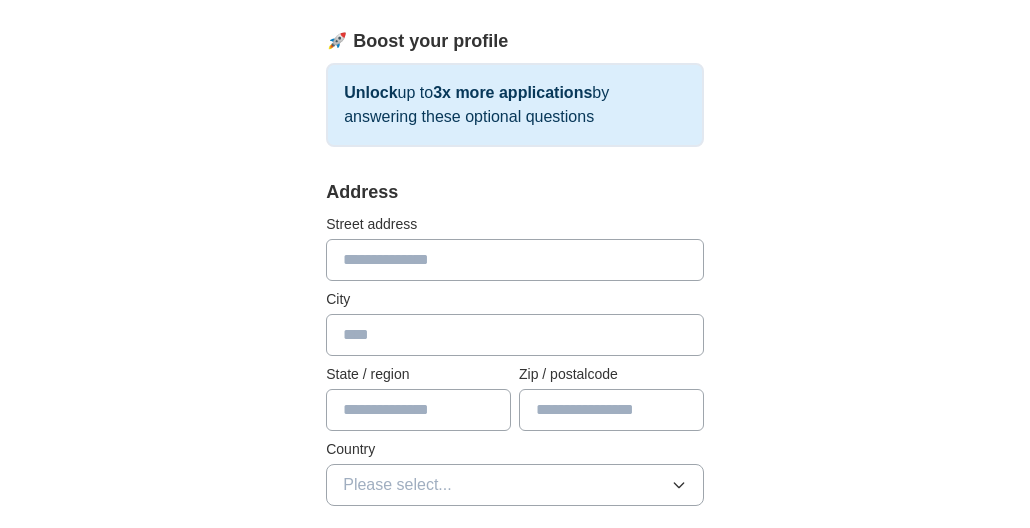 scroll, scrollTop: 354, scrollLeft: 0, axis: vertical 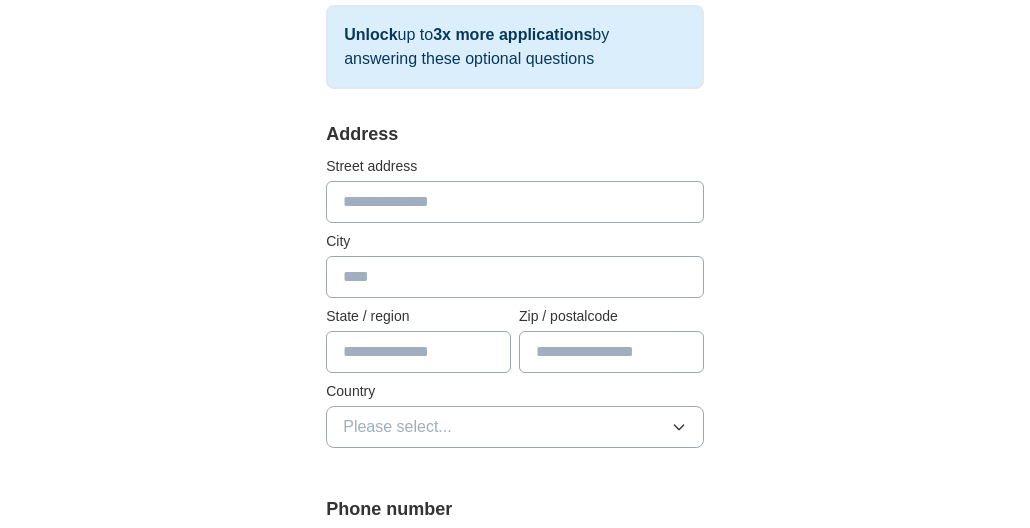 click at bounding box center (515, 202) 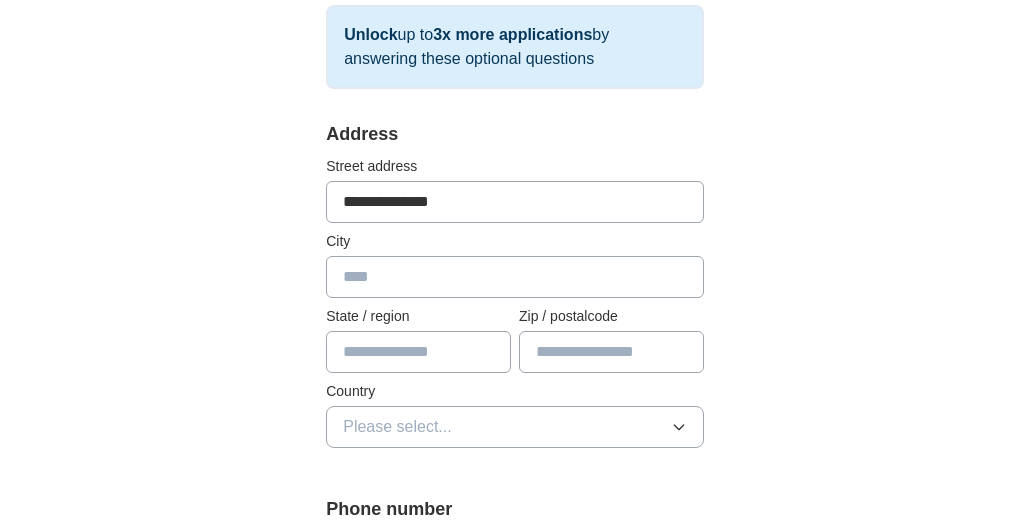 type on "**********" 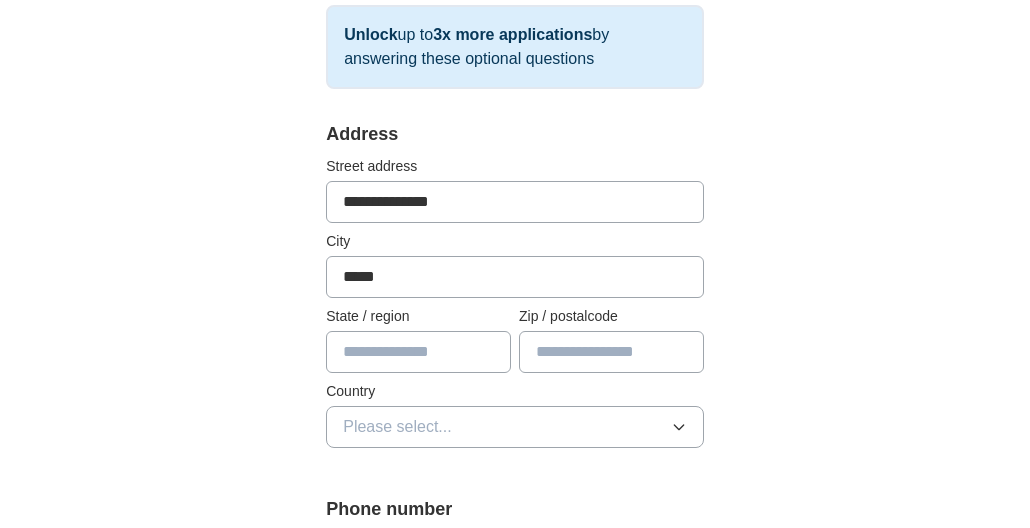 type on "*****" 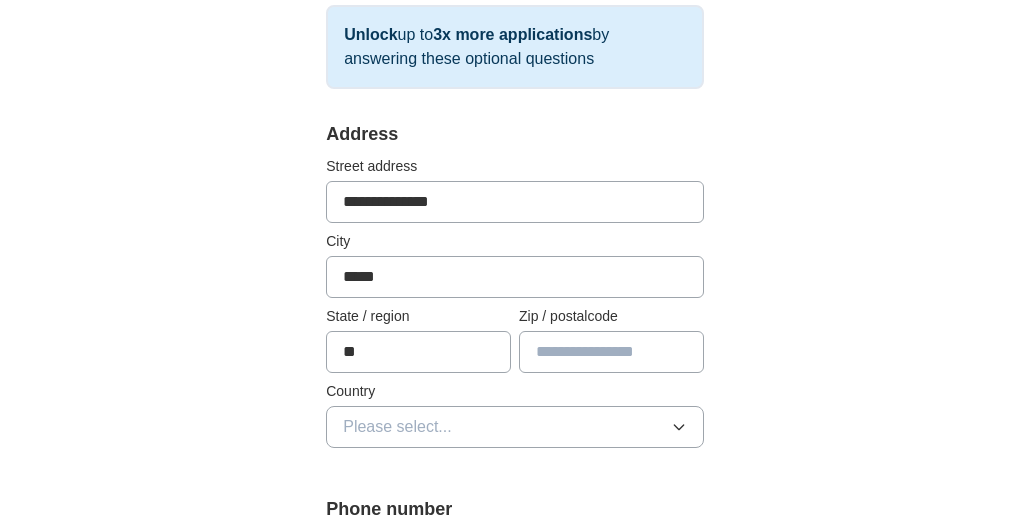 type on "**" 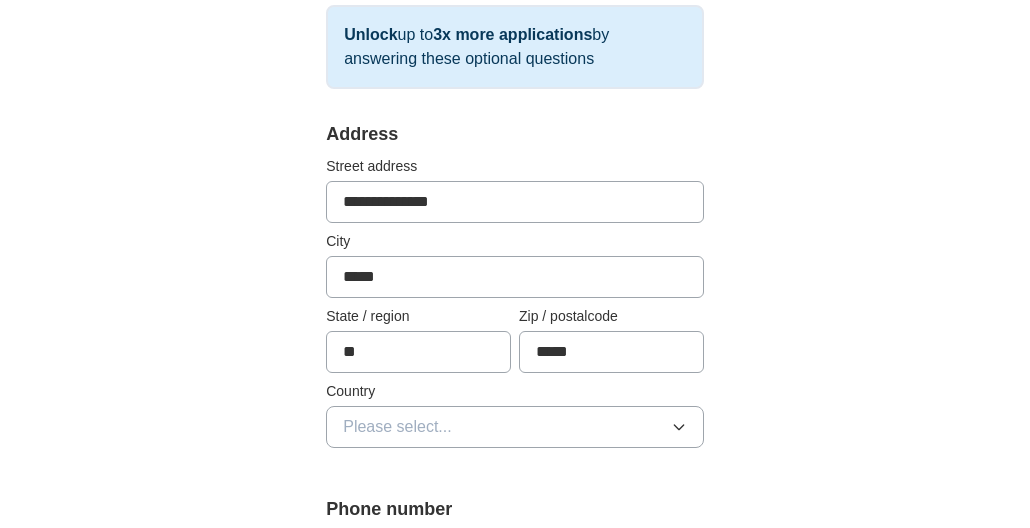 type on "*****" 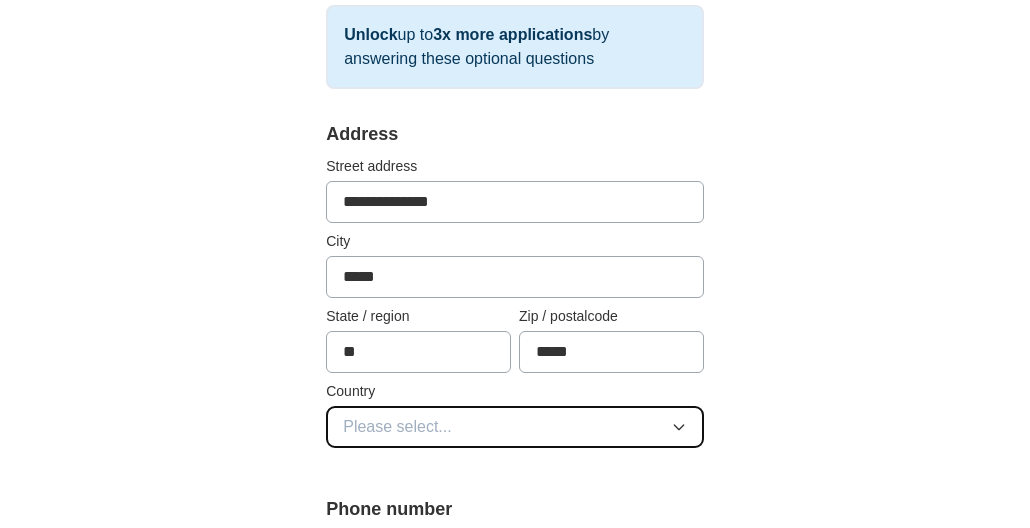 type 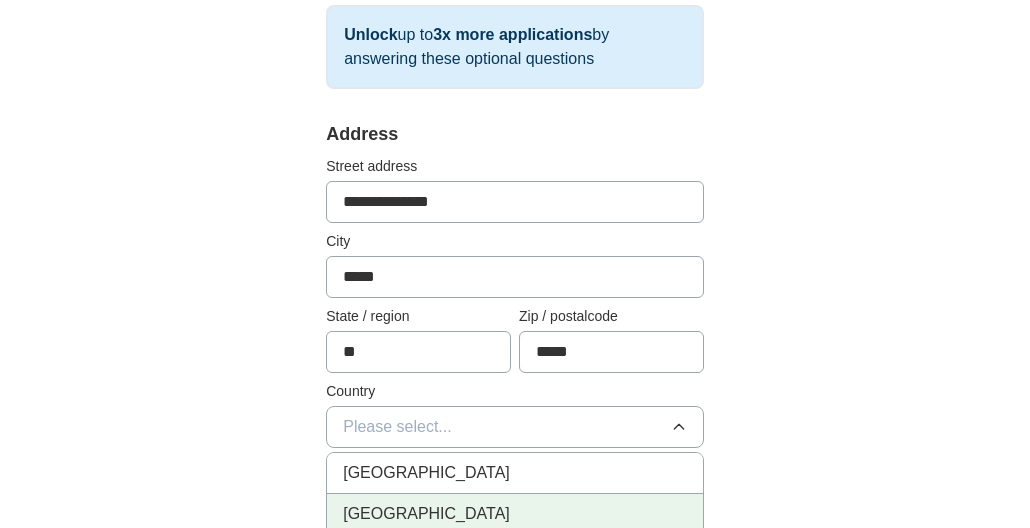 click on "[GEOGRAPHIC_DATA]" at bounding box center [515, 514] 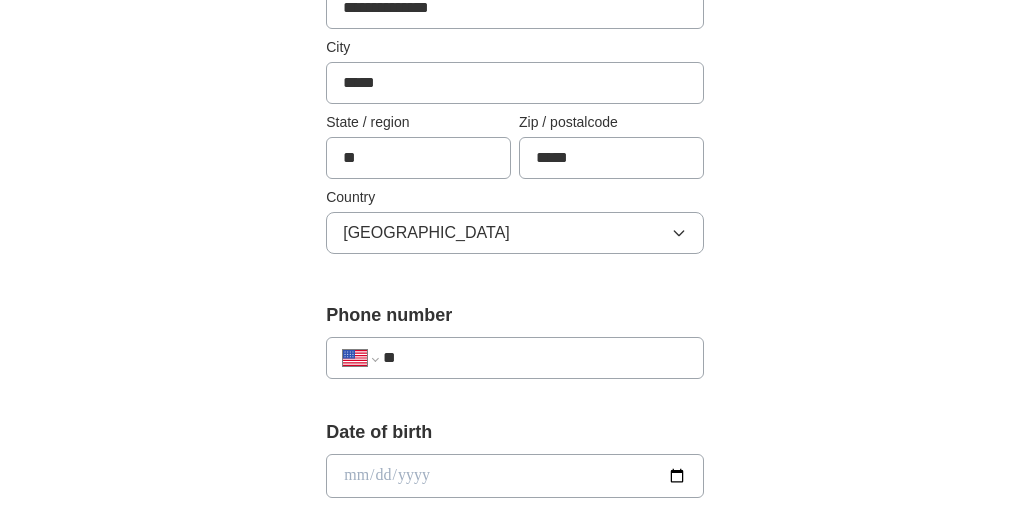 scroll, scrollTop: 569, scrollLeft: 0, axis: vertical 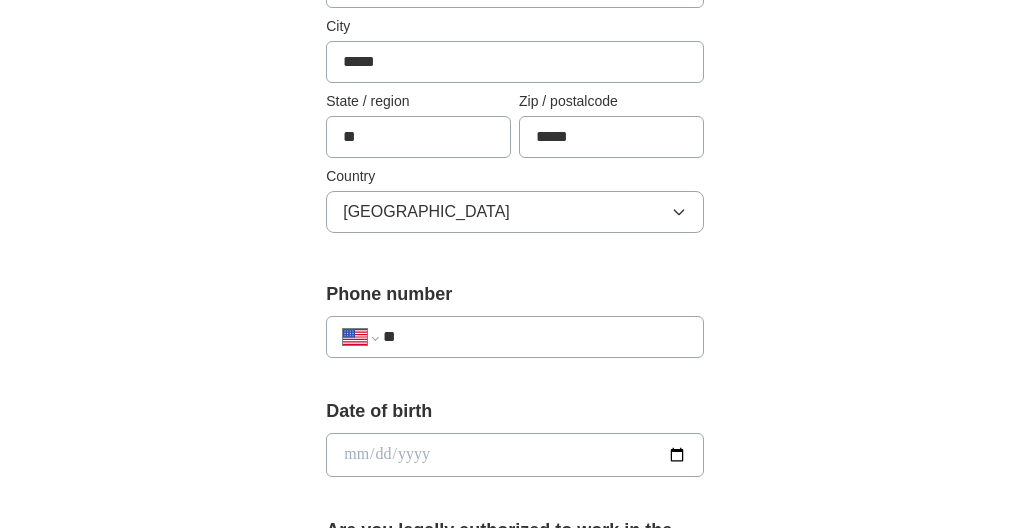 click on "**" at bounding box center [535, 337] 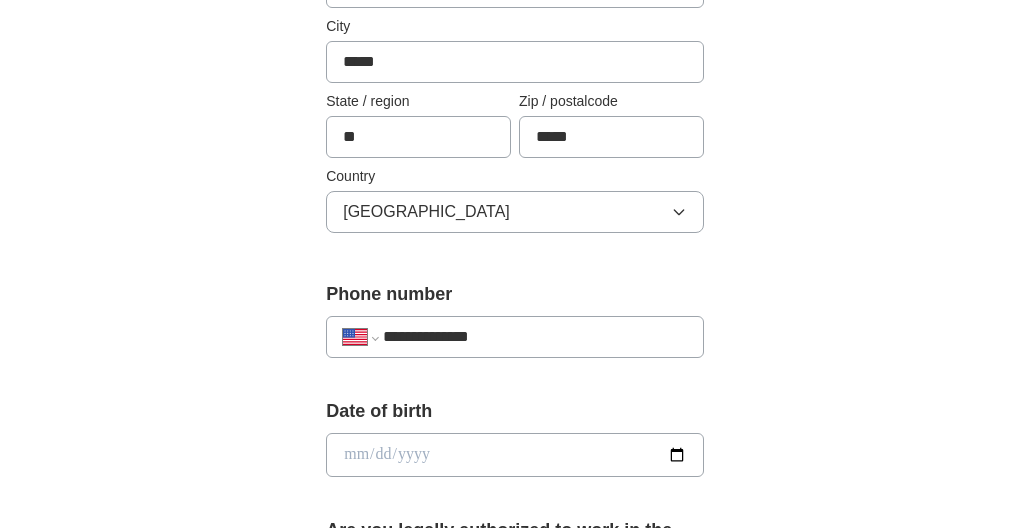 type on "**********" 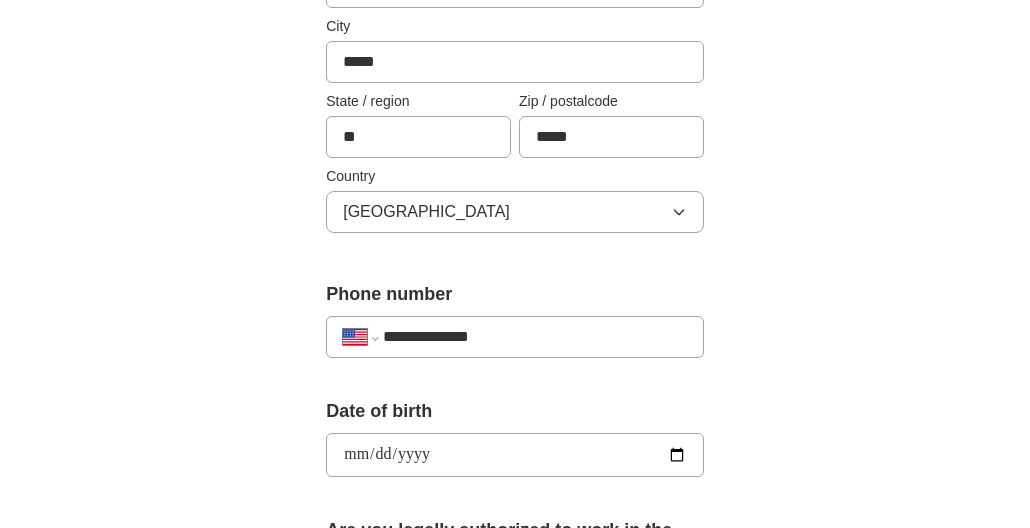 type on "**********" 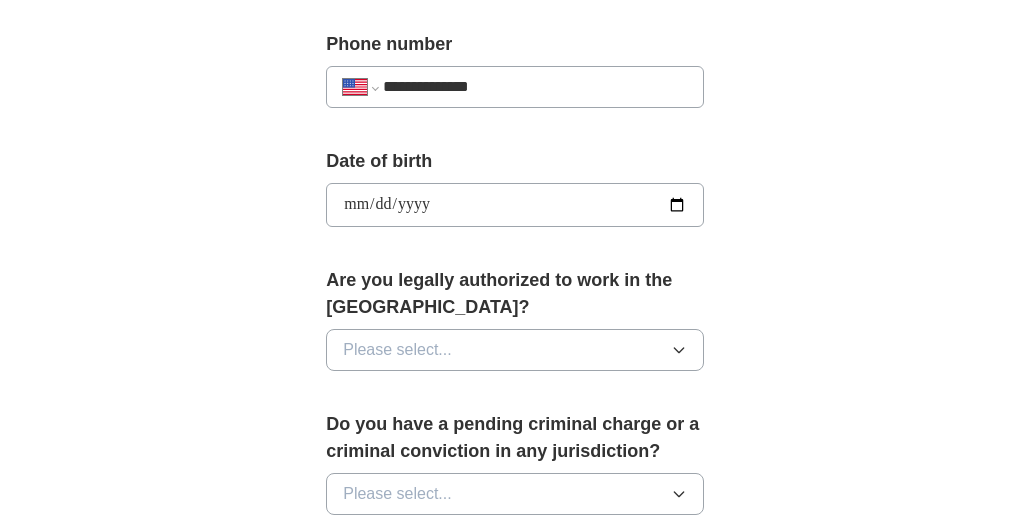 scroll, scrollTop: 843, scrollLeft: 0, axis: vertical 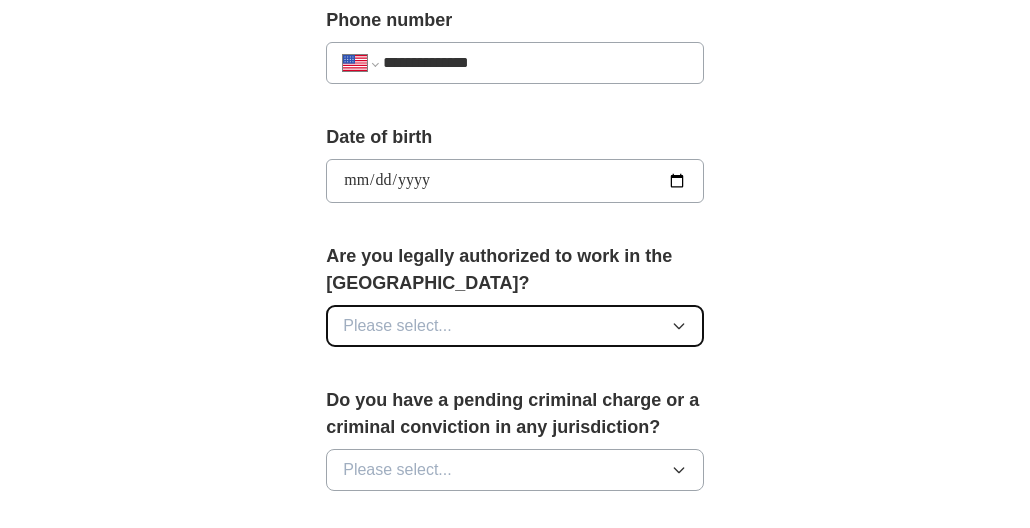 click on "Please select..." at bounding box center (515, 326) 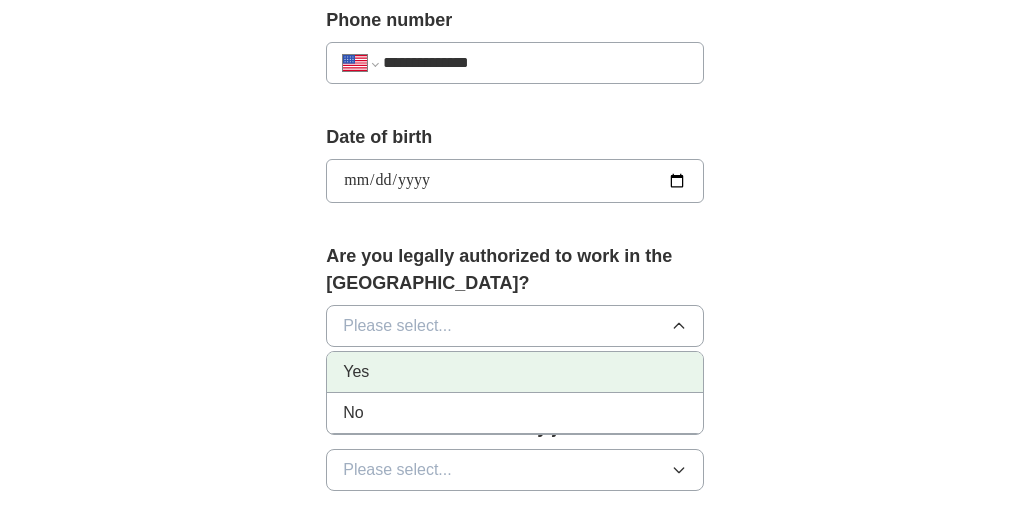 click on "Yes" at bounding box center (515, 372) 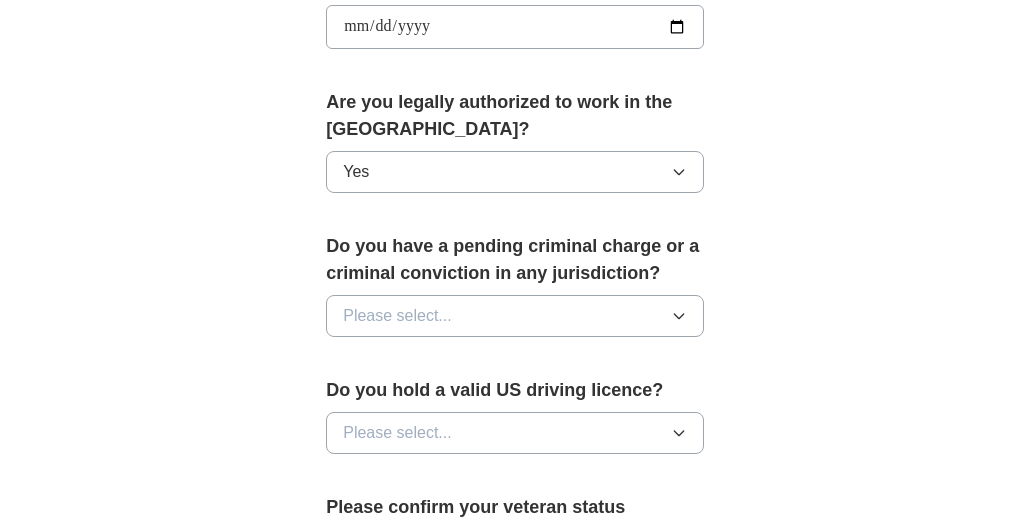 scroll, scrollTop: 1020, scrollLeft: 0, axis: vertical 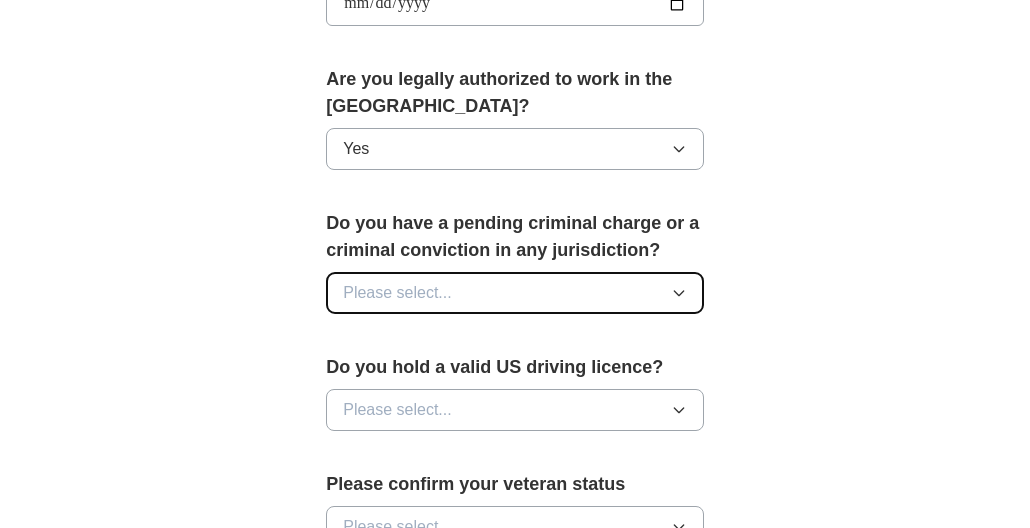click on "Please select..." at bounding box center [515, 293] 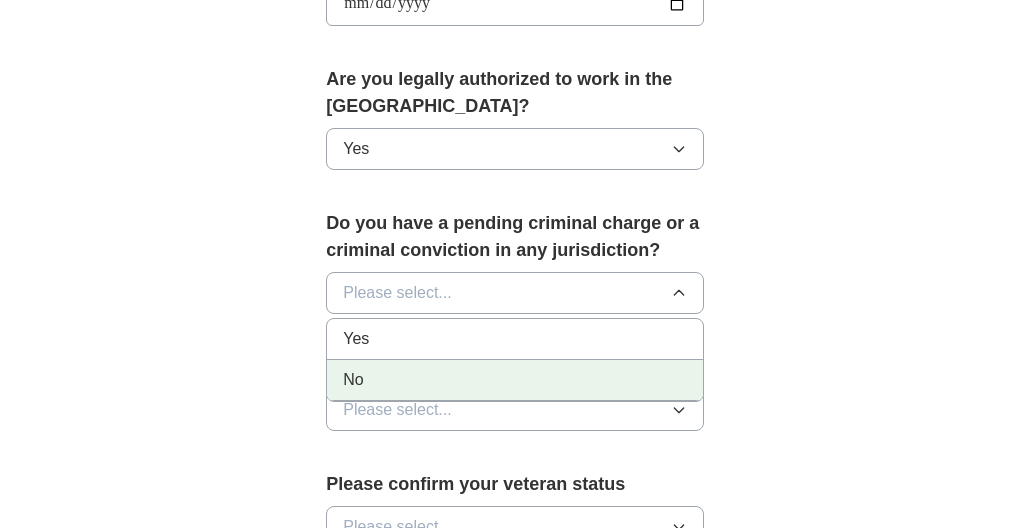 click on "No" at bounding box center (515, 380) 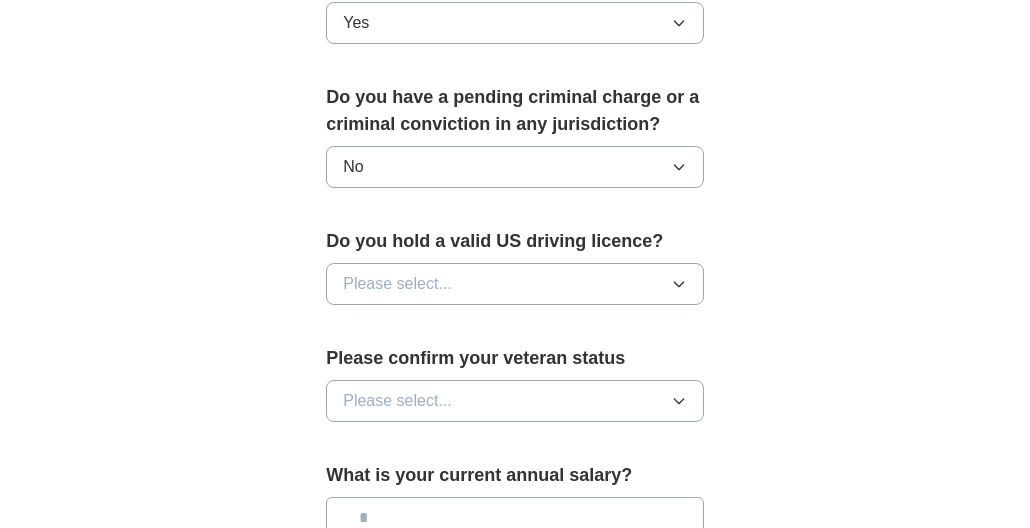 scroll, scrollTop: 1147, scrollLeft: 0, axis: vertical 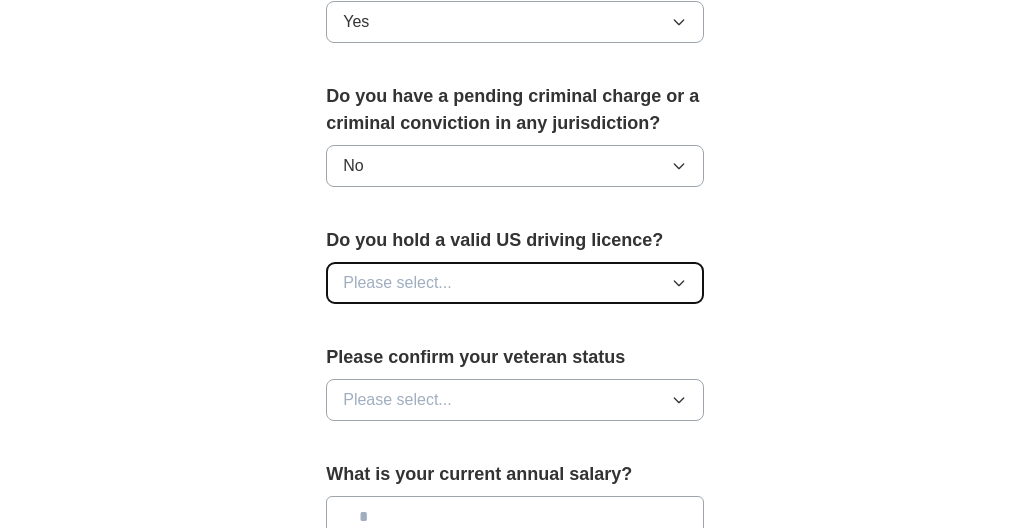 click on "Please select..." at bounding box center [515, 283] 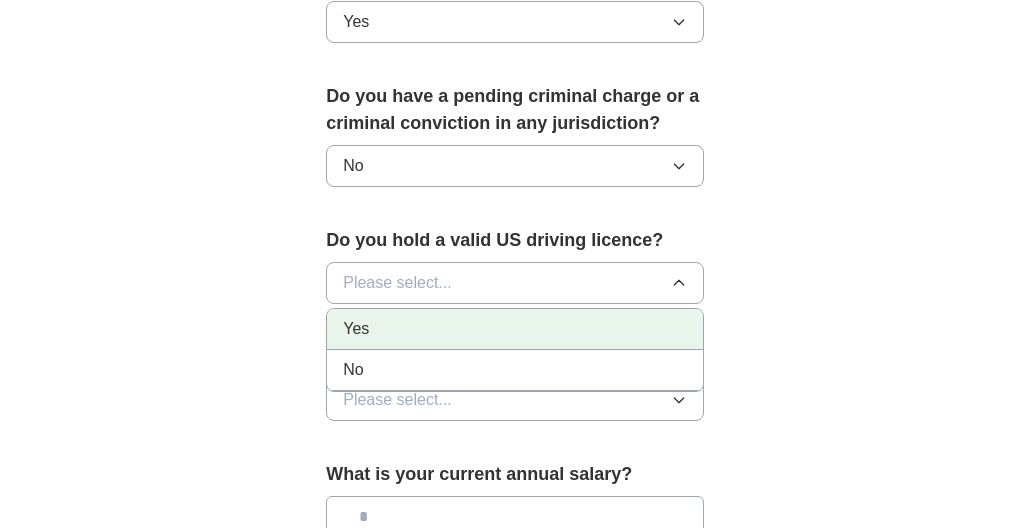 click on "Yes" at bounding box center [515, 329] 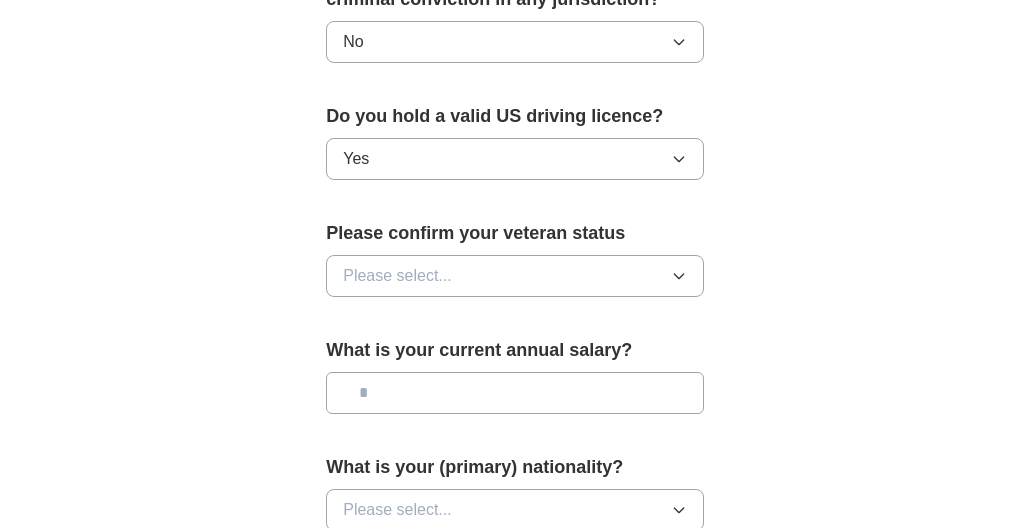 scroll, scrollTop: 1273, scrollLeft: 0, axis: vertical 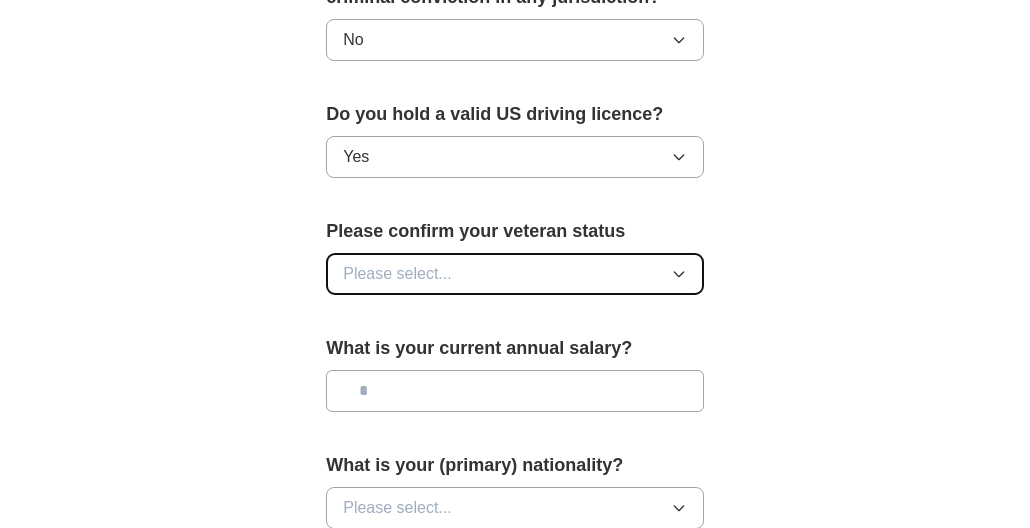 click on "Please select..." at bounding box center [515, 274] 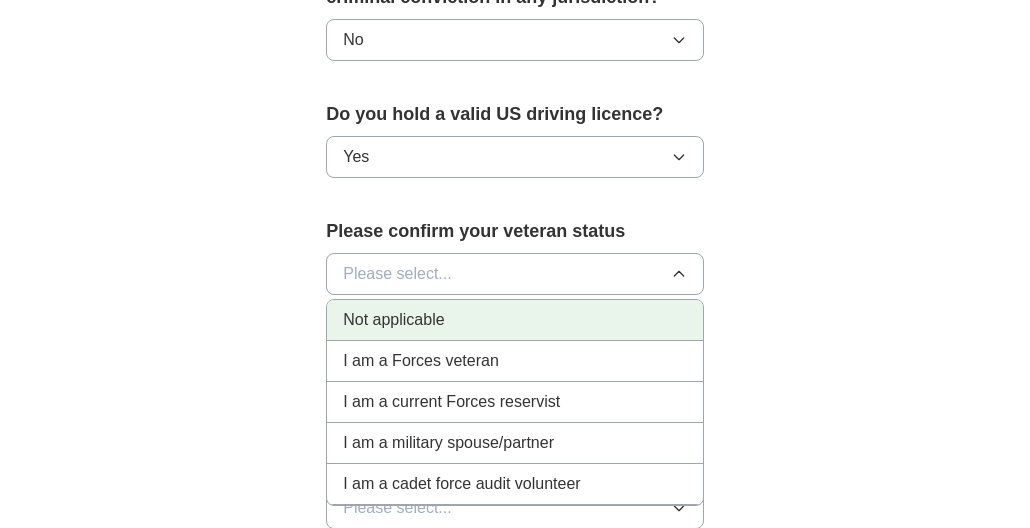 click on "Not applicable" at bounding box center (515, 320) 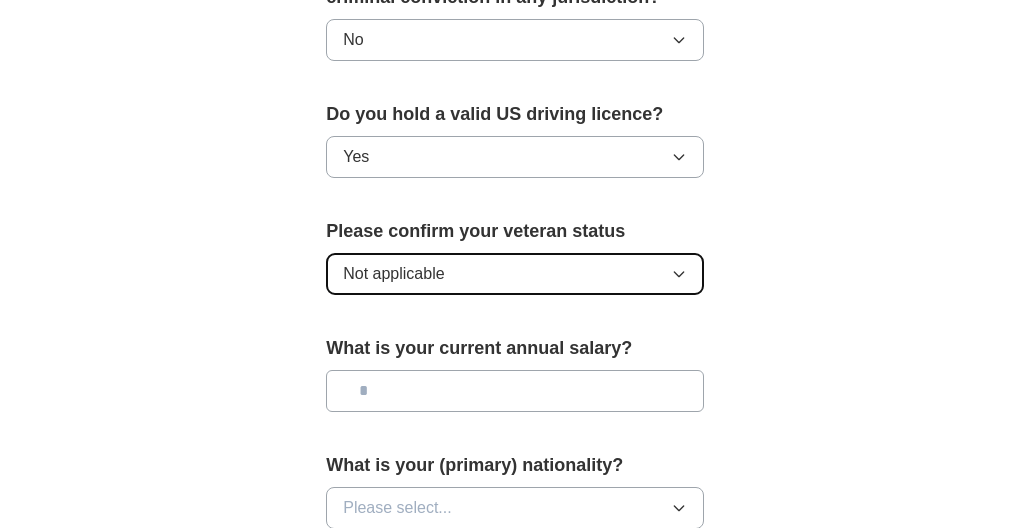click on "Not applicable" at bounding box center (515, 274) 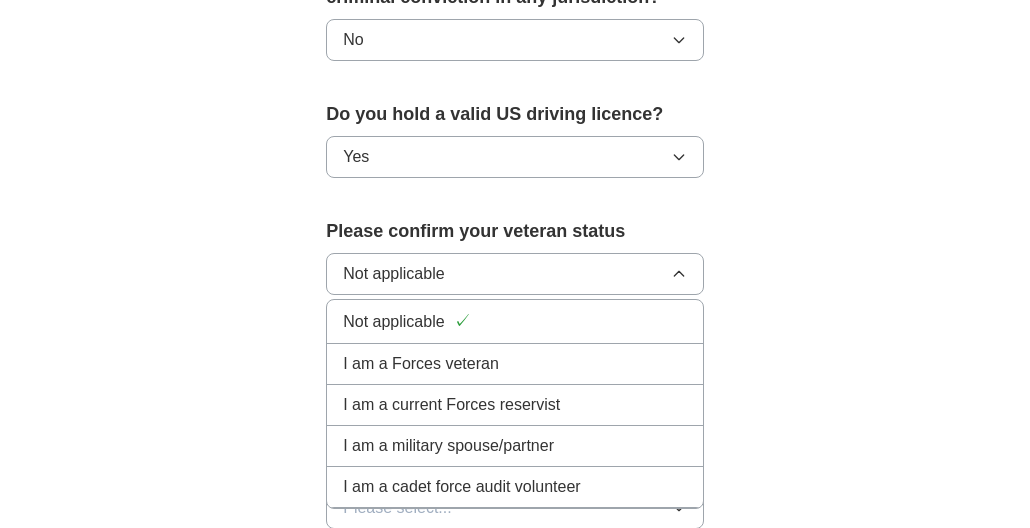 click on "**********" at bounding box center (515, -236) 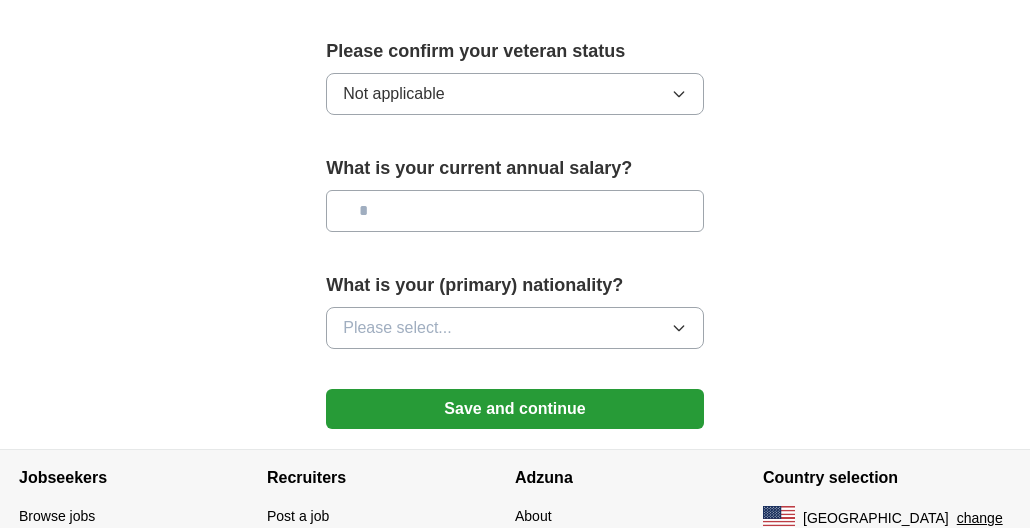 scroll, scrollTop: 1466, scrollLeft: 0, axis: vertical 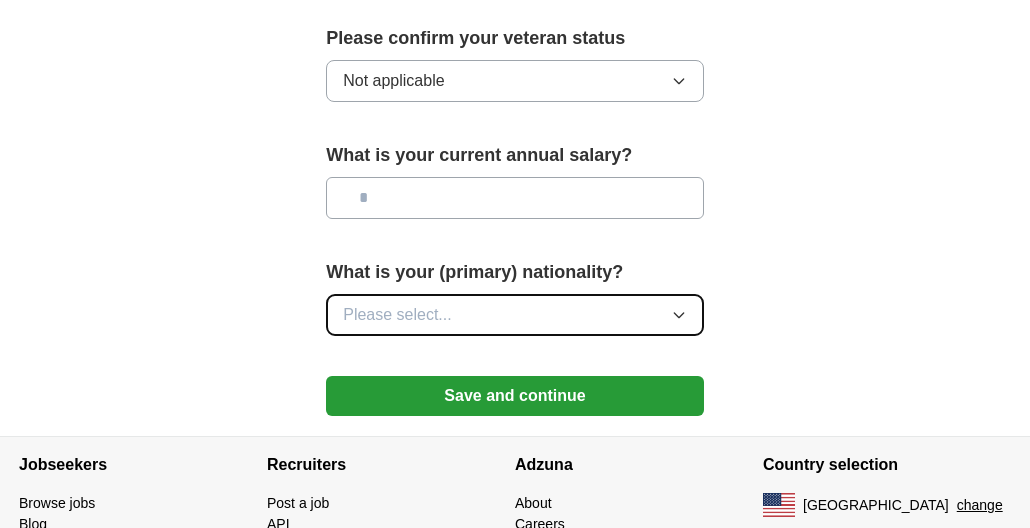 click on "Please select..." at bounding box center (515, 315) 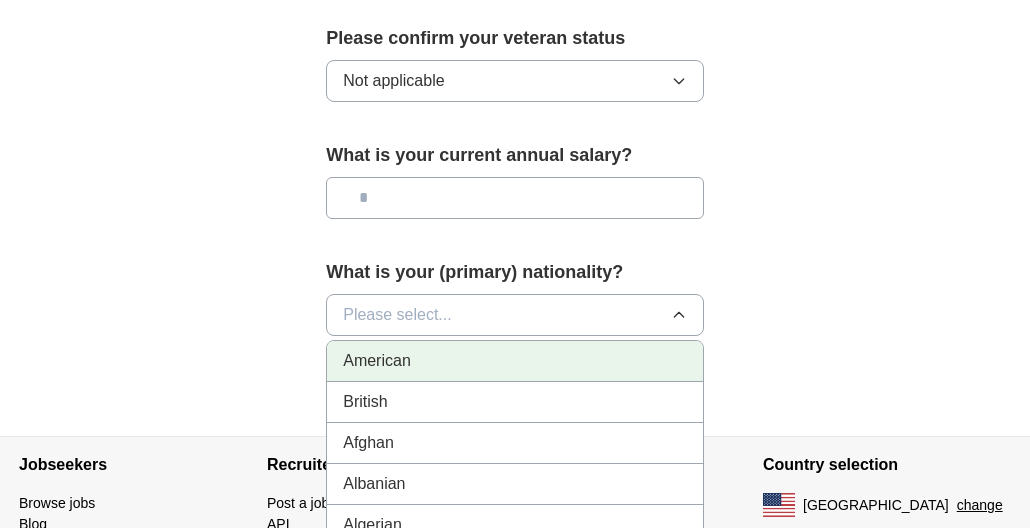 click on "American" at bounding box center (515, 361) 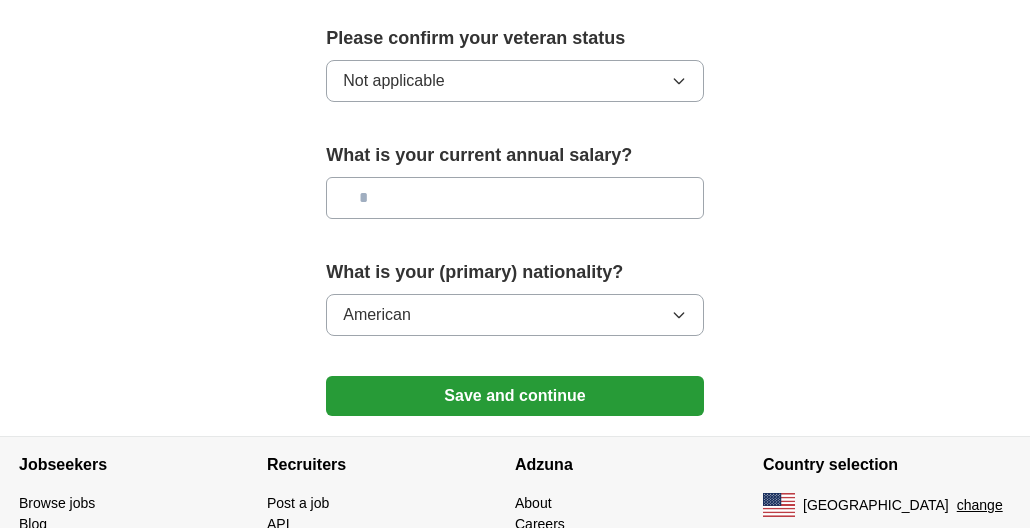 click at bounding box center (515, 198) 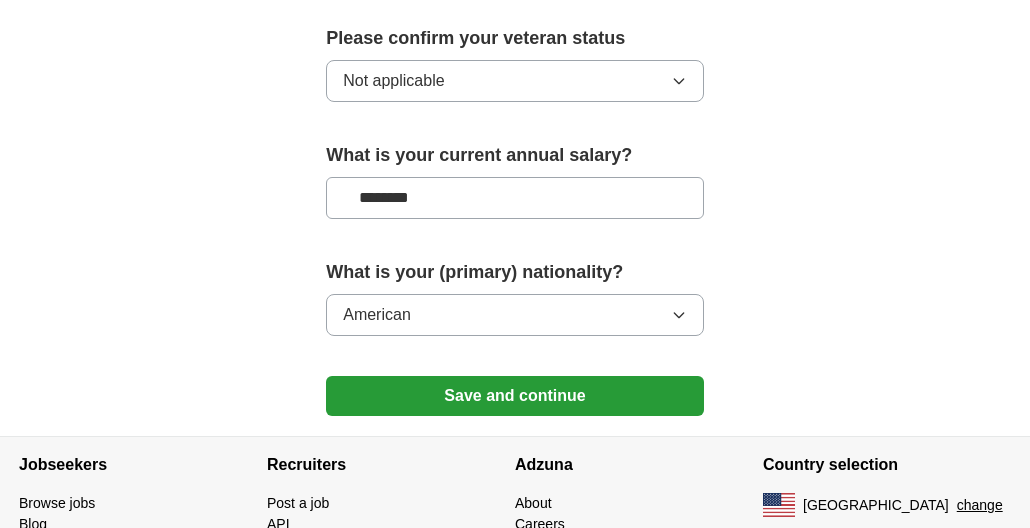 type on "********" 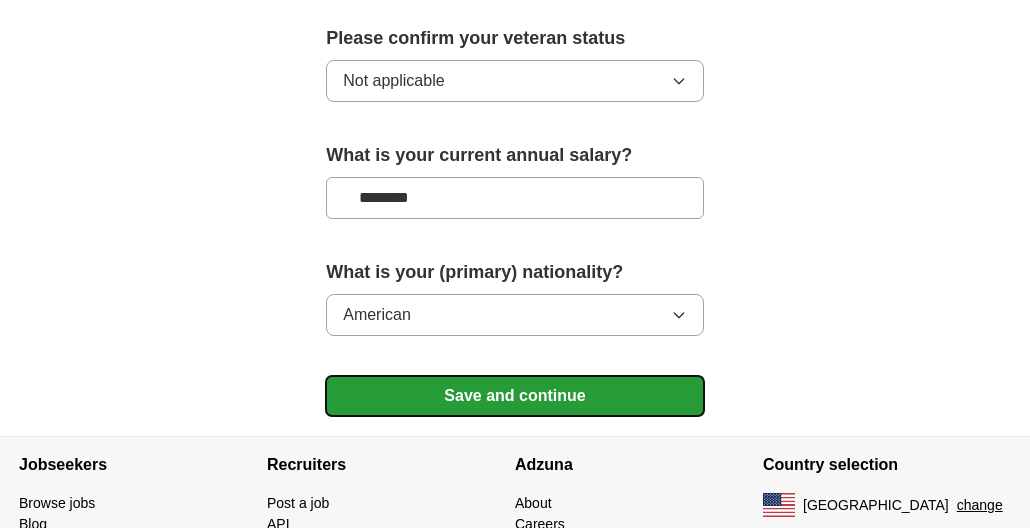 click on "Save and continue" at bounding box center (515, 396) 